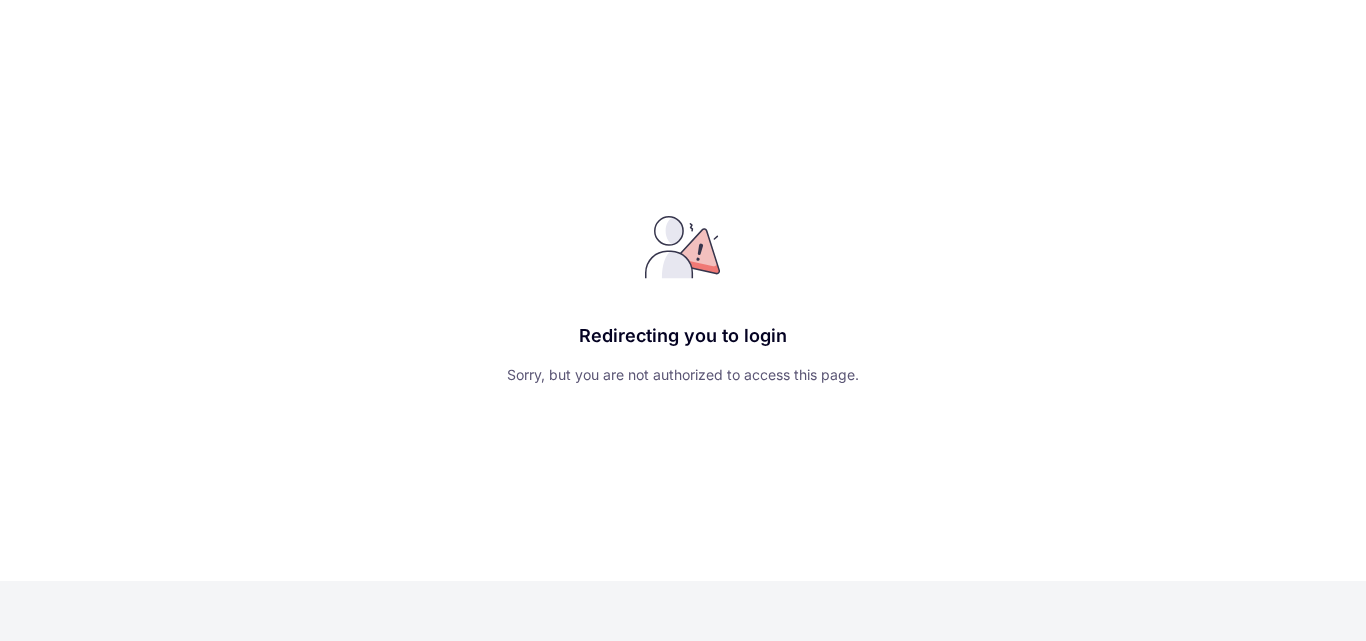 scroll, scrollTop: 0, scrollLeft: 0, axis: both 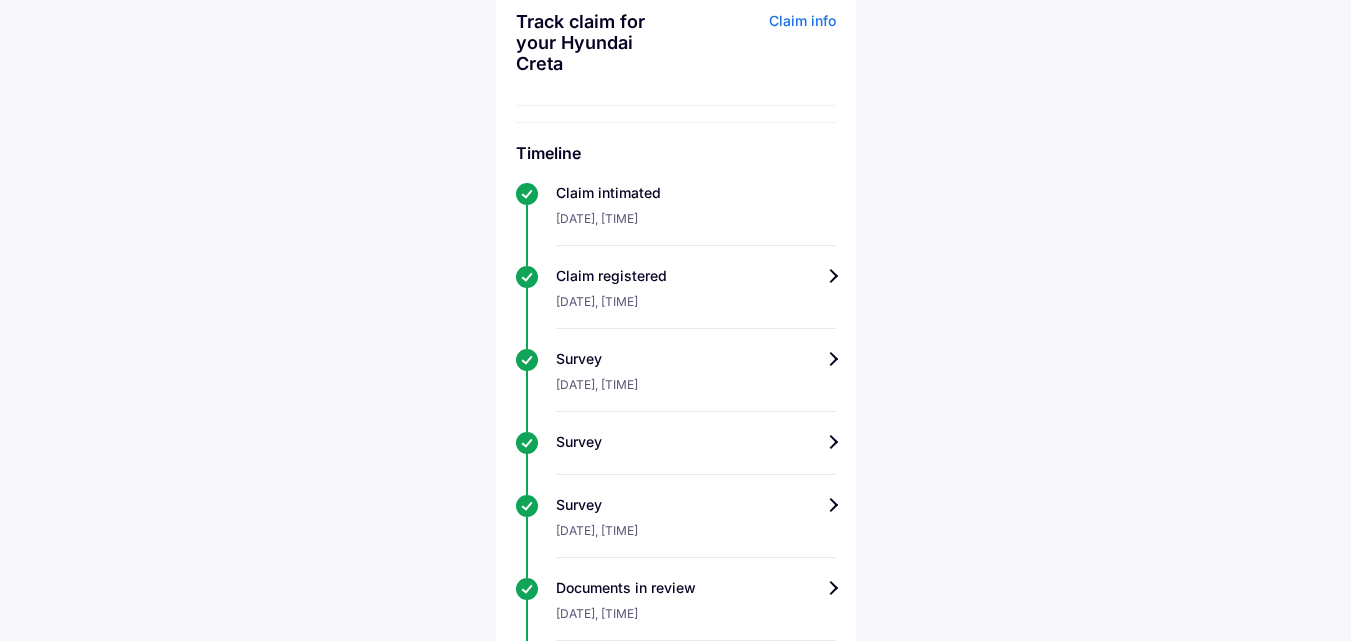 click on "Timeline Claim intimated 23-Oct-2024, 6:58 AM Claim registered 23-Oct-2024, 6:58 AM Survey 23-Oct-2024, 6:58 AM Survey Survey 24-Oct-2024, 8:38 AM Documents in review 23-Oct-2024, 10:01 AM Settlement switch 24-Oct-2024, 9:56 AM Your claim settlement has been updated    to on account settlement claim. Settlement 24-Oct-2024, 1:06 PM Payment 24-Oct-2024, 1:09 PM Claim closed 24-Oct-2024, 7:29 PM" at bounding box center (676, 598) 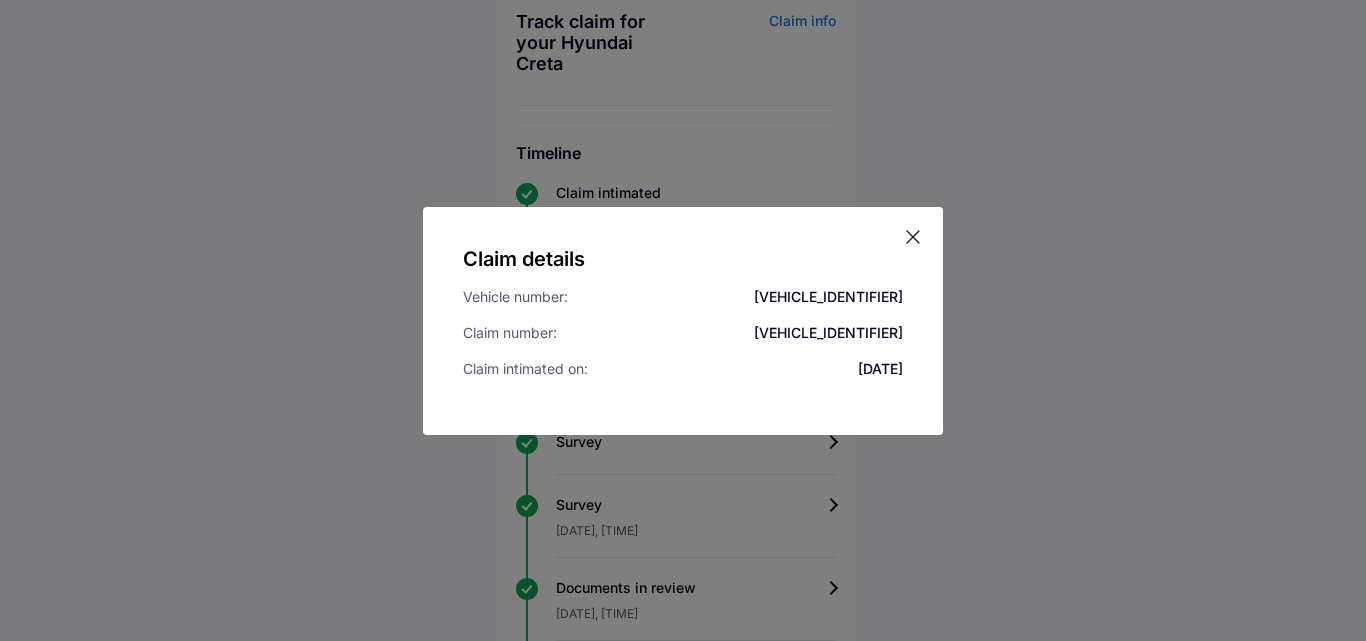 click 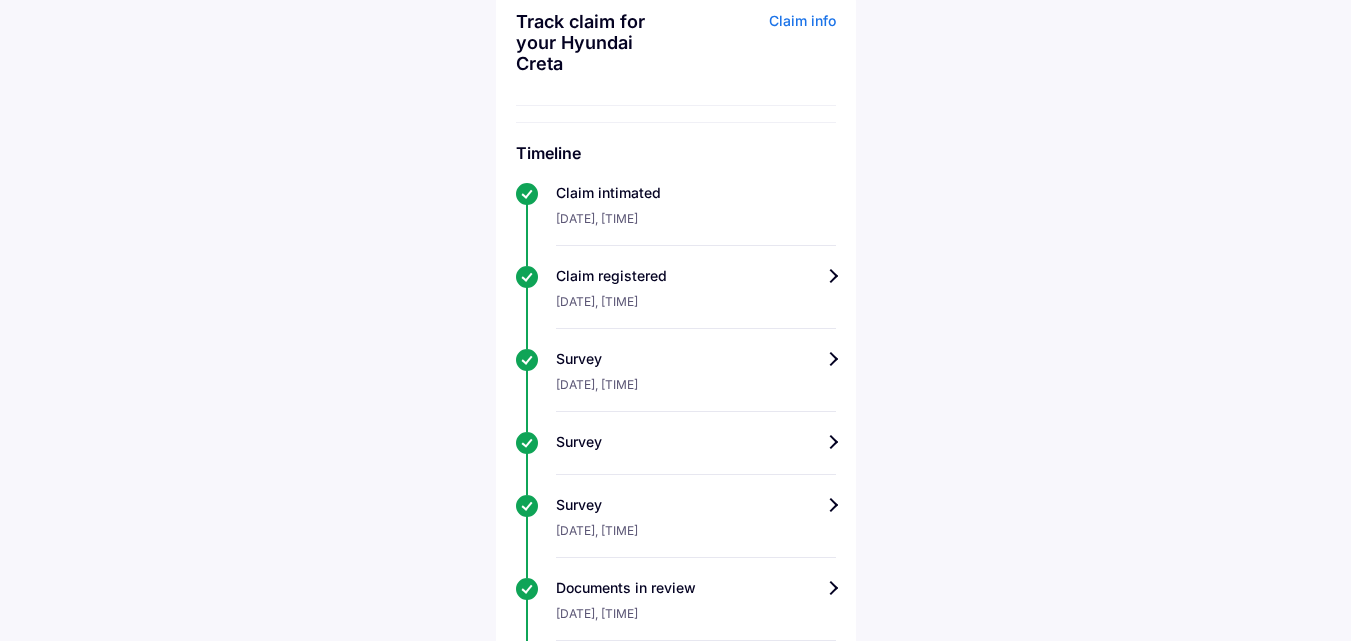 click on "Survey" at bounding box center (696, 442) 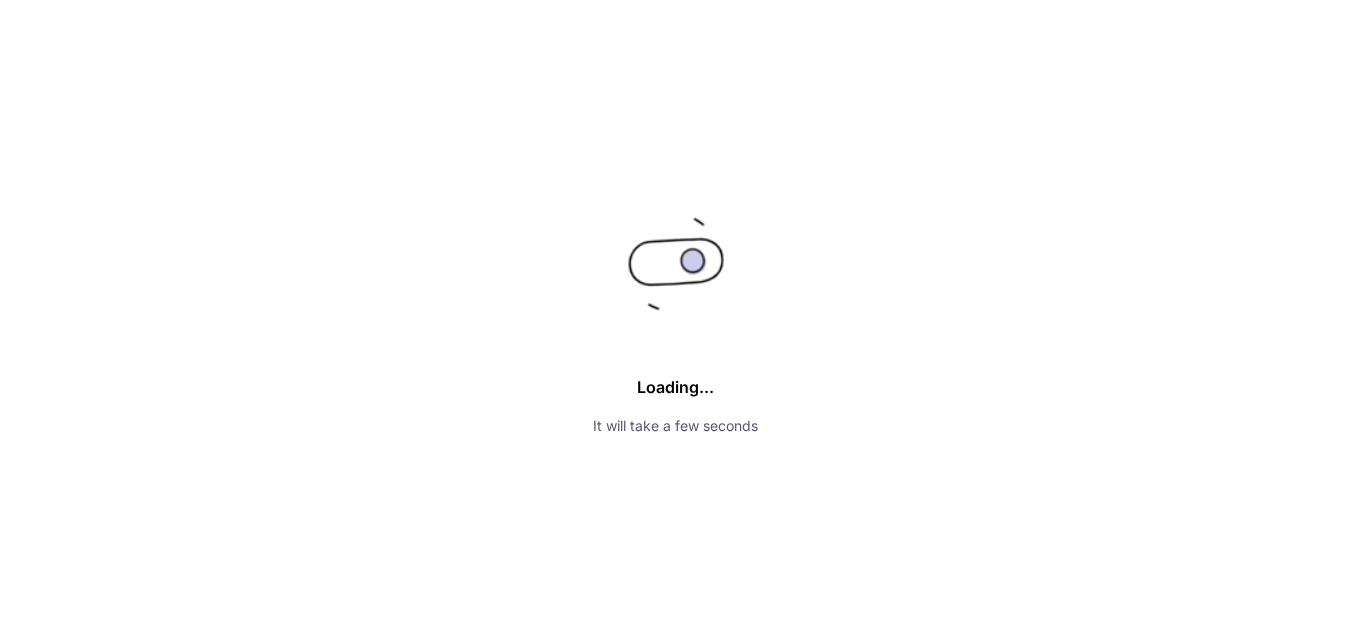 scroll, scrollTop: 0, scrollLeft: 0, axis: both 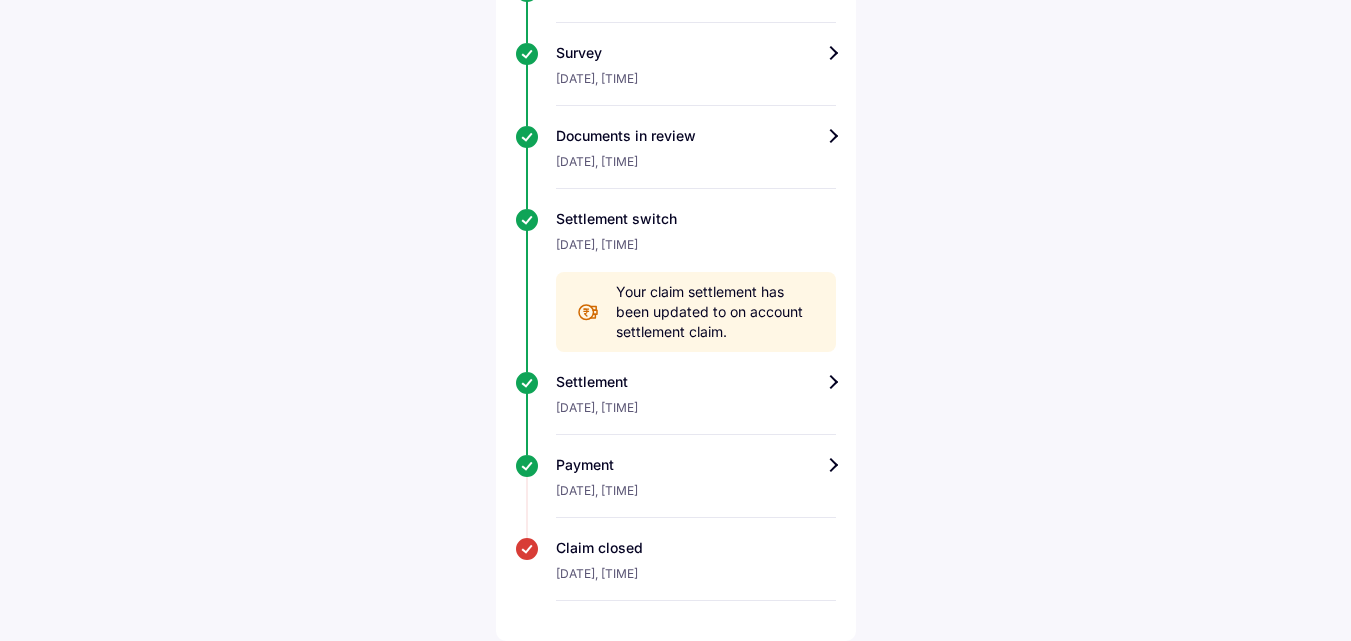 click on "Settlement" at bounding box center (696, 382) 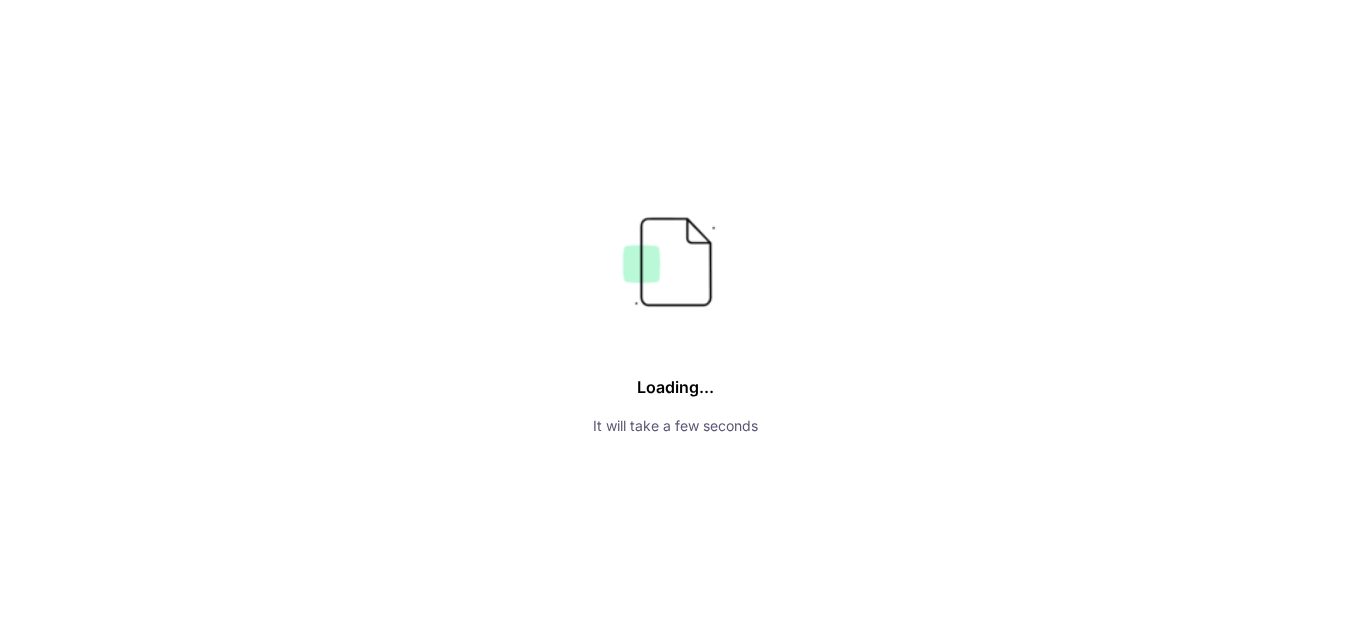 scroll, scrollTop: 0, scrollLeft: 0, axis: both 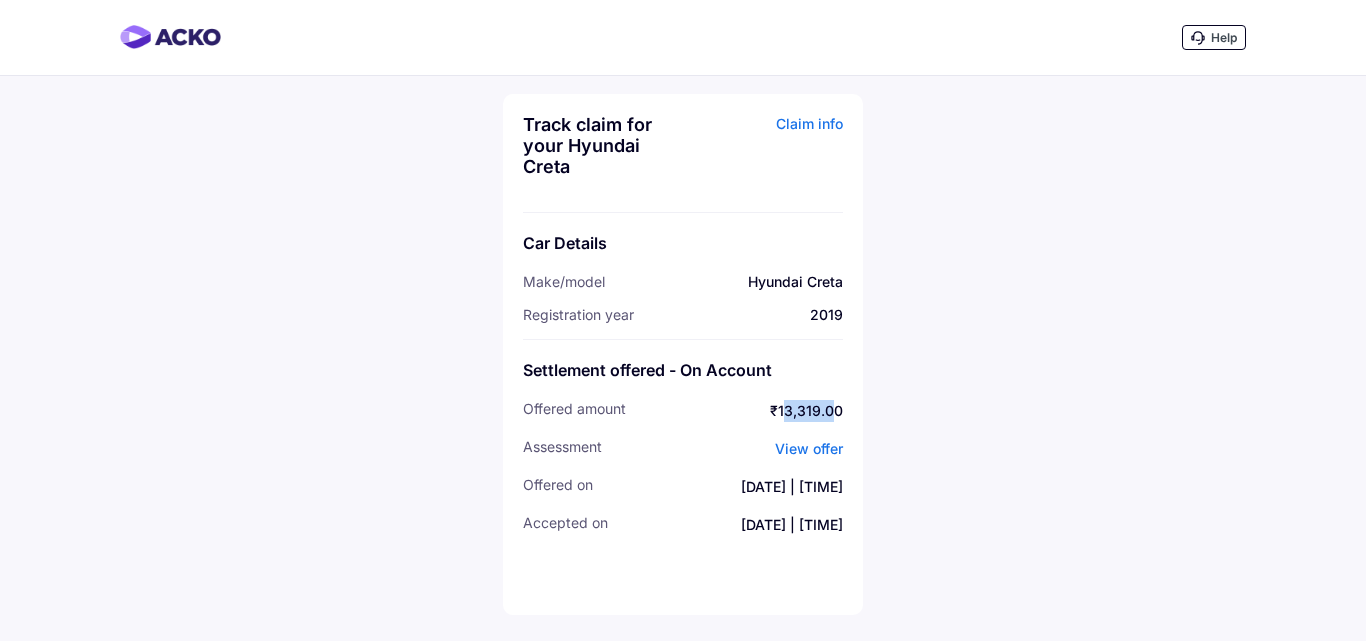 drag, startPoint x: 785, startPoint y: 413, endPoint x: 838, endPoint y: 418, distance: 53.235325 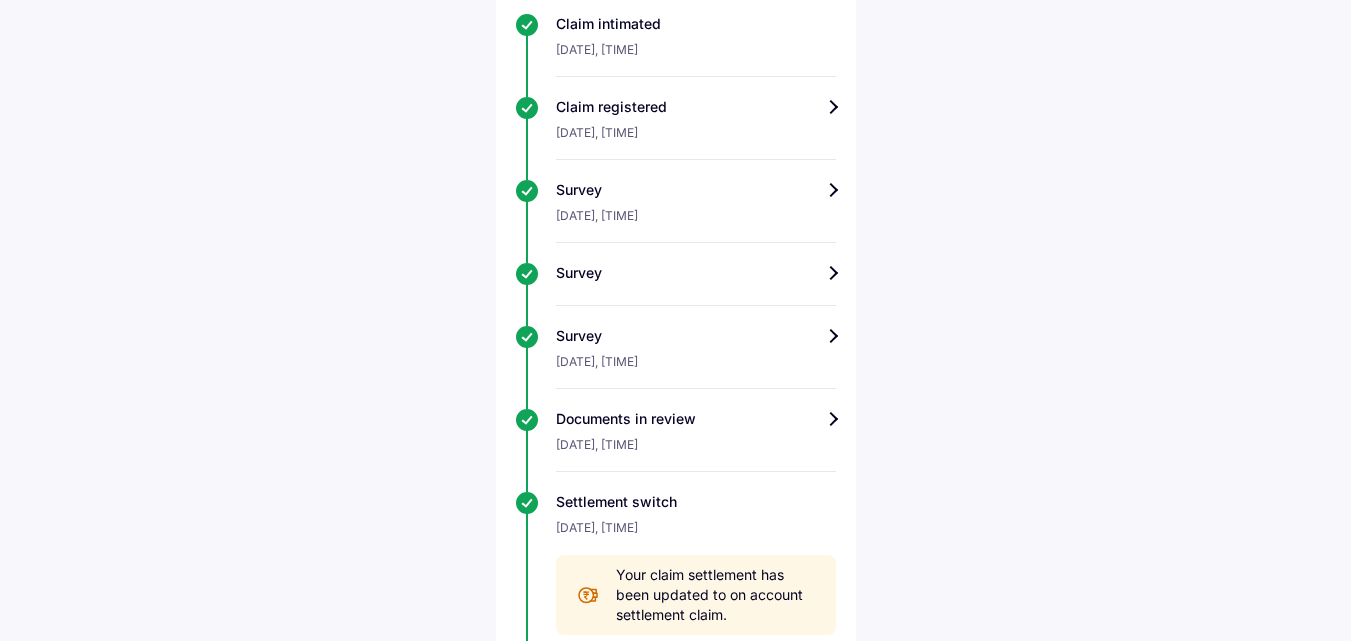 scroll, scrollTop: 152, scrollLeft: 0, axis: vertical 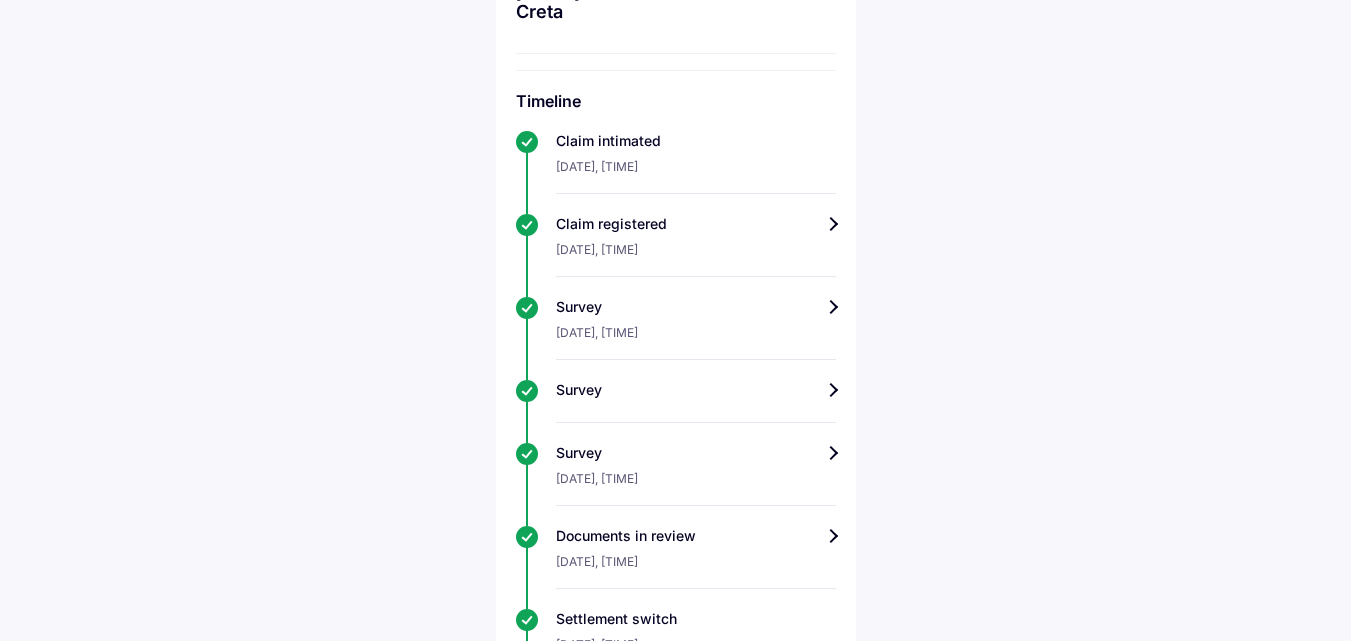 click on "Survey" at bounding box center (696, 307) 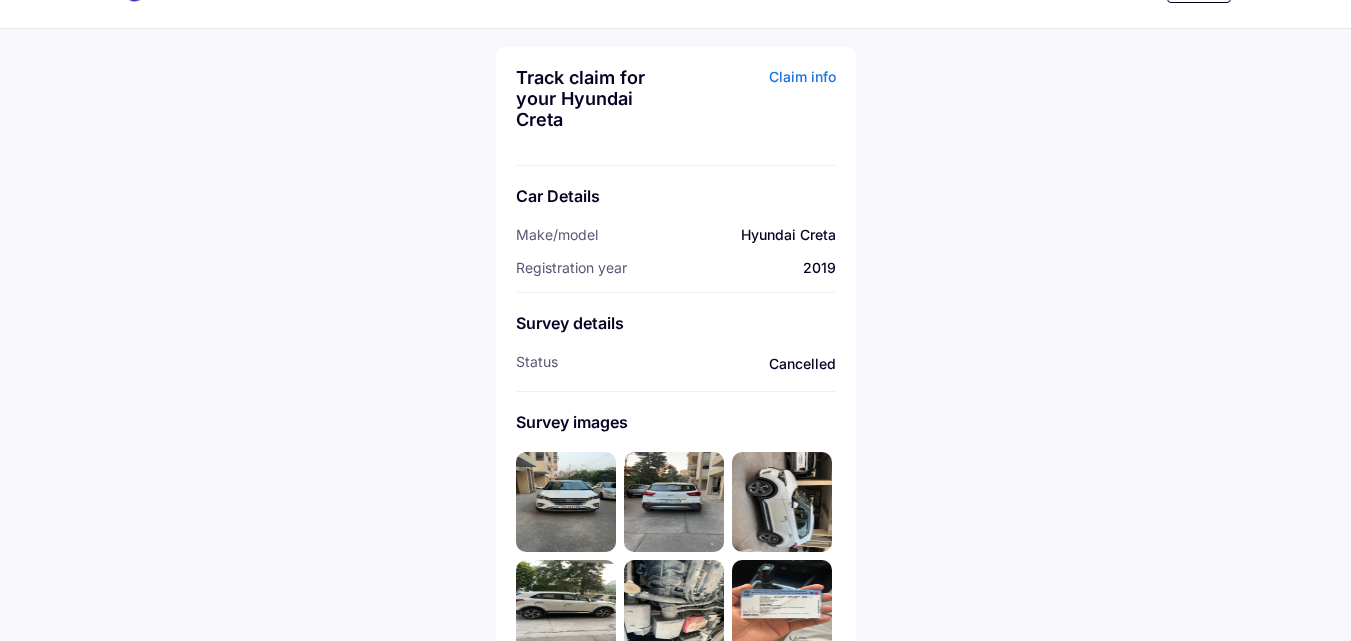 scroll, scrollTop: 86, scrollLeft: 0, axis: vertical 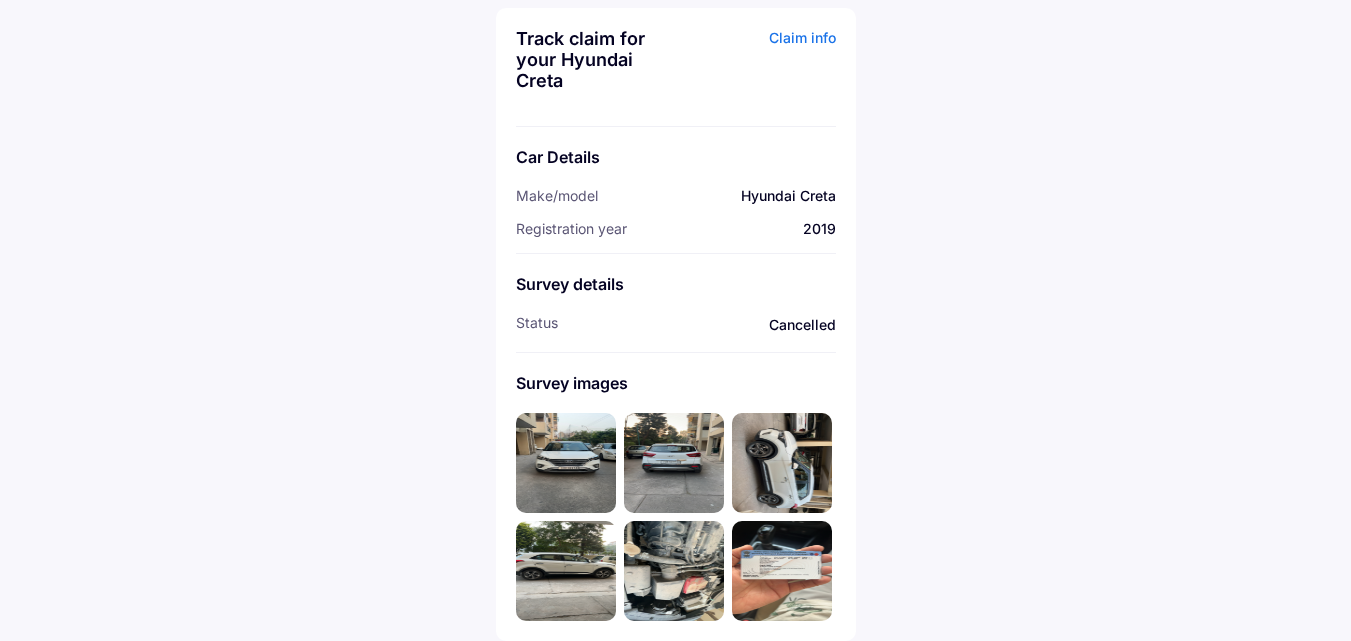click at bounding box center [566, 463] 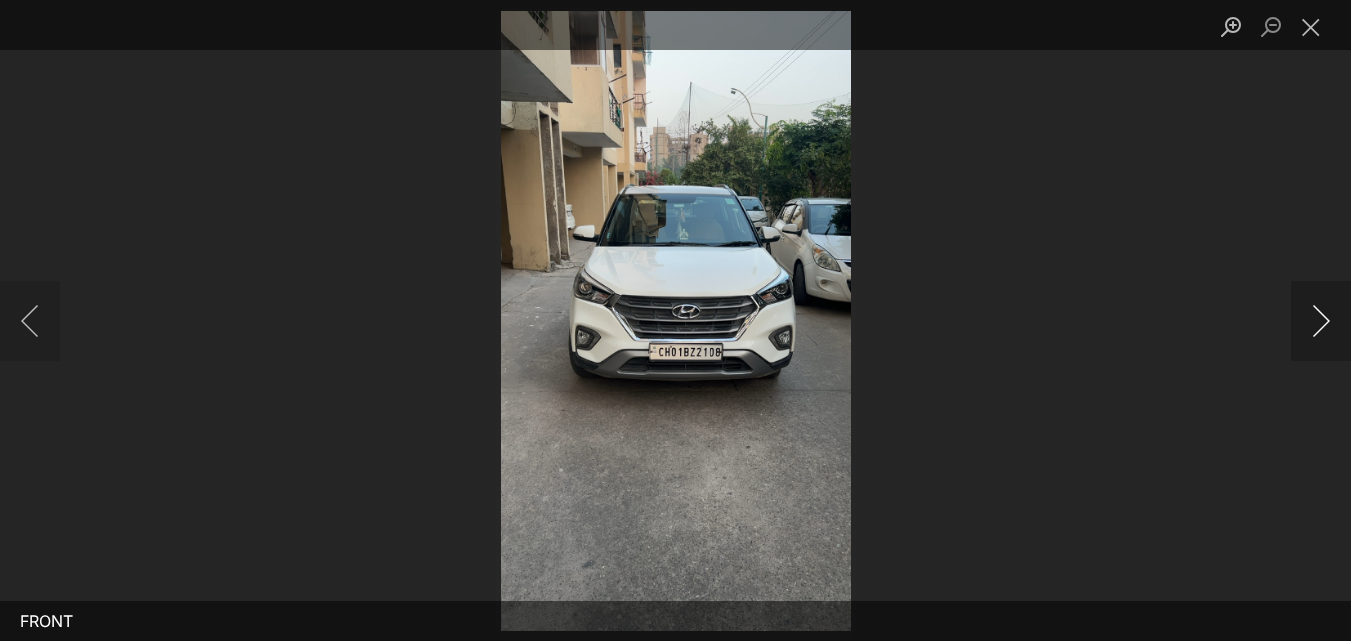 click at bounding box center [1321, 321] 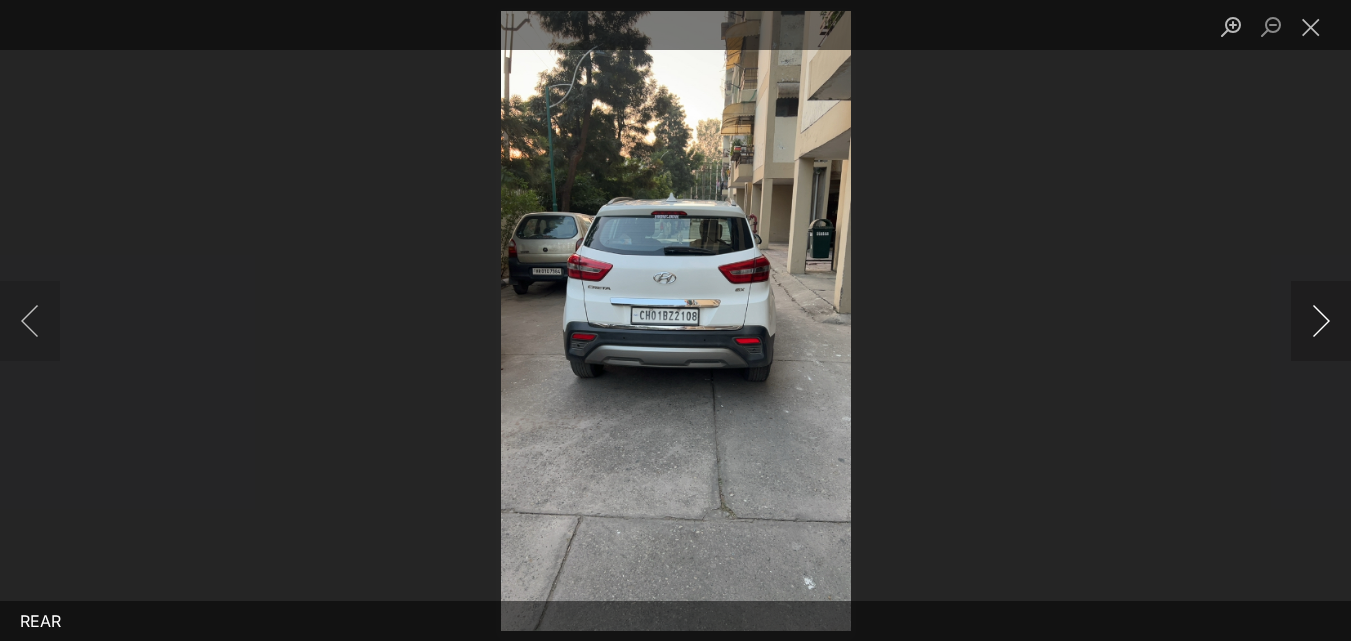 click at bounding box center (1321, 321) 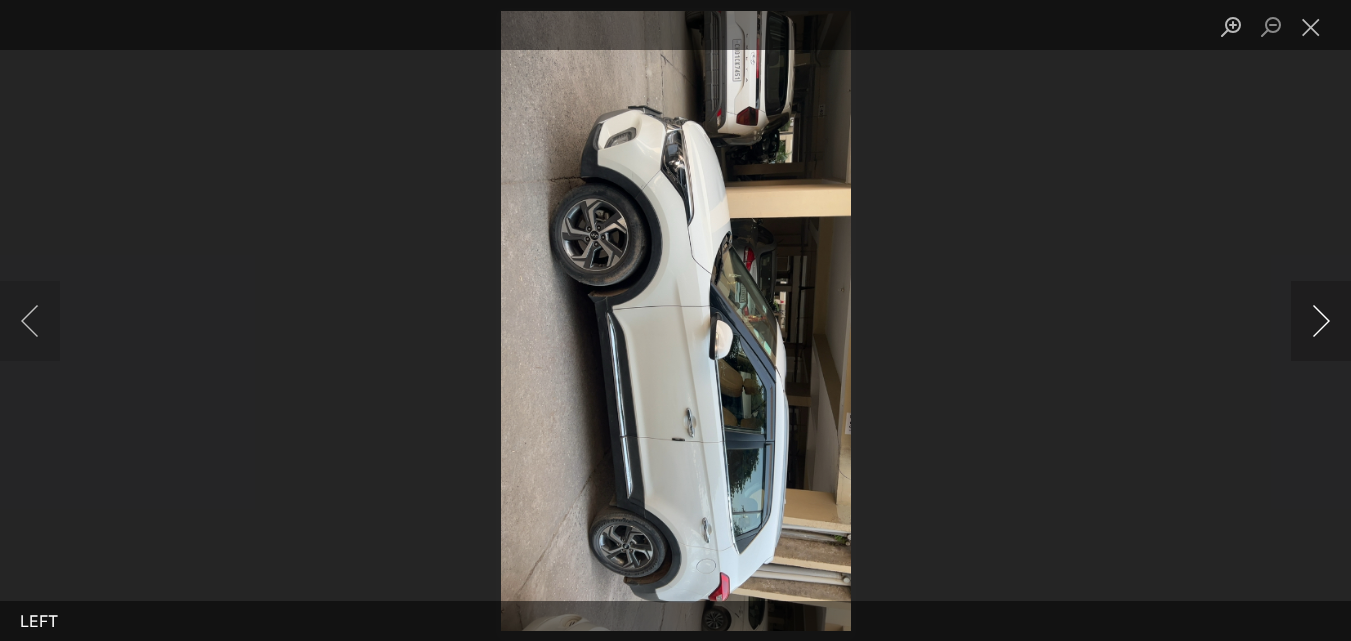 click at bounding box center [1321, 321] 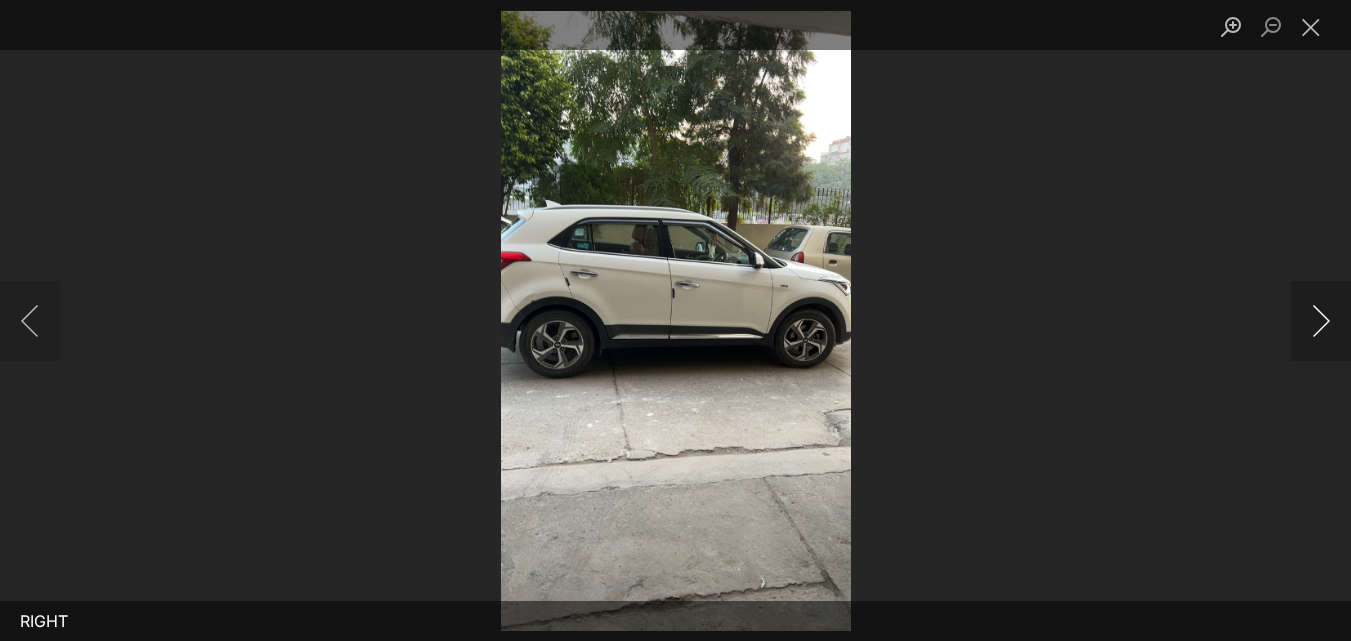click at bounding box center (1321, 321) 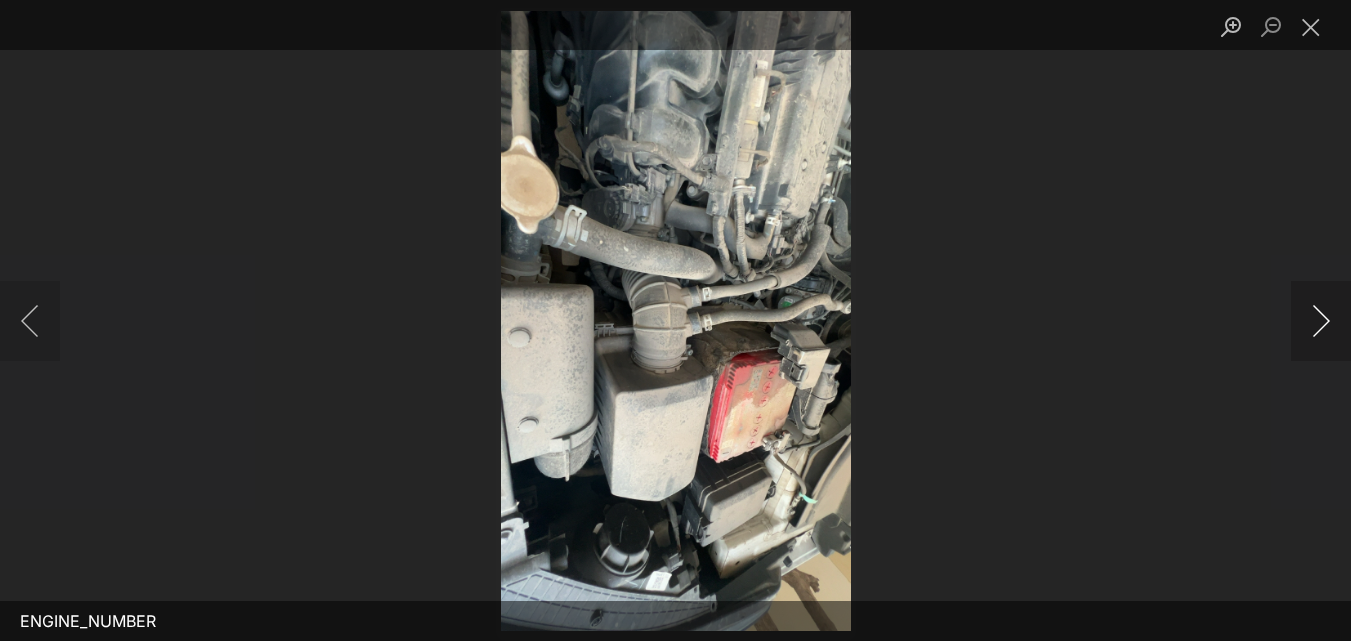 click at bounding box center (1321, 321) 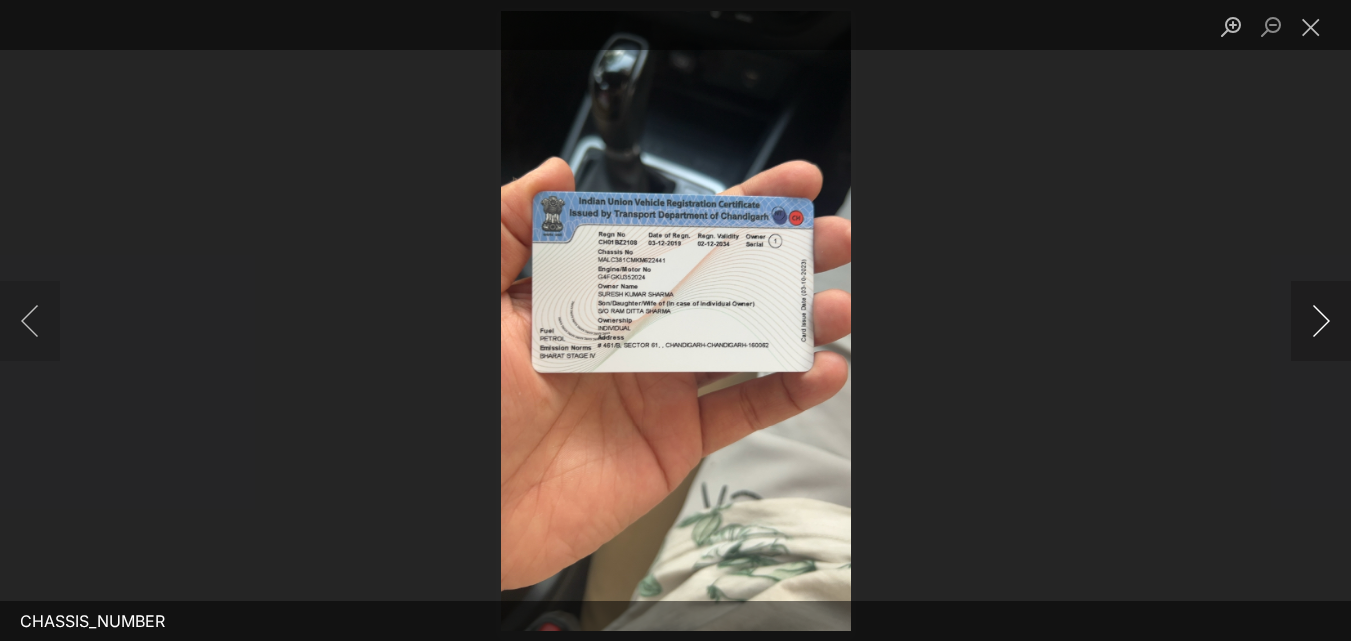 click at bounding box center (1321, 321) 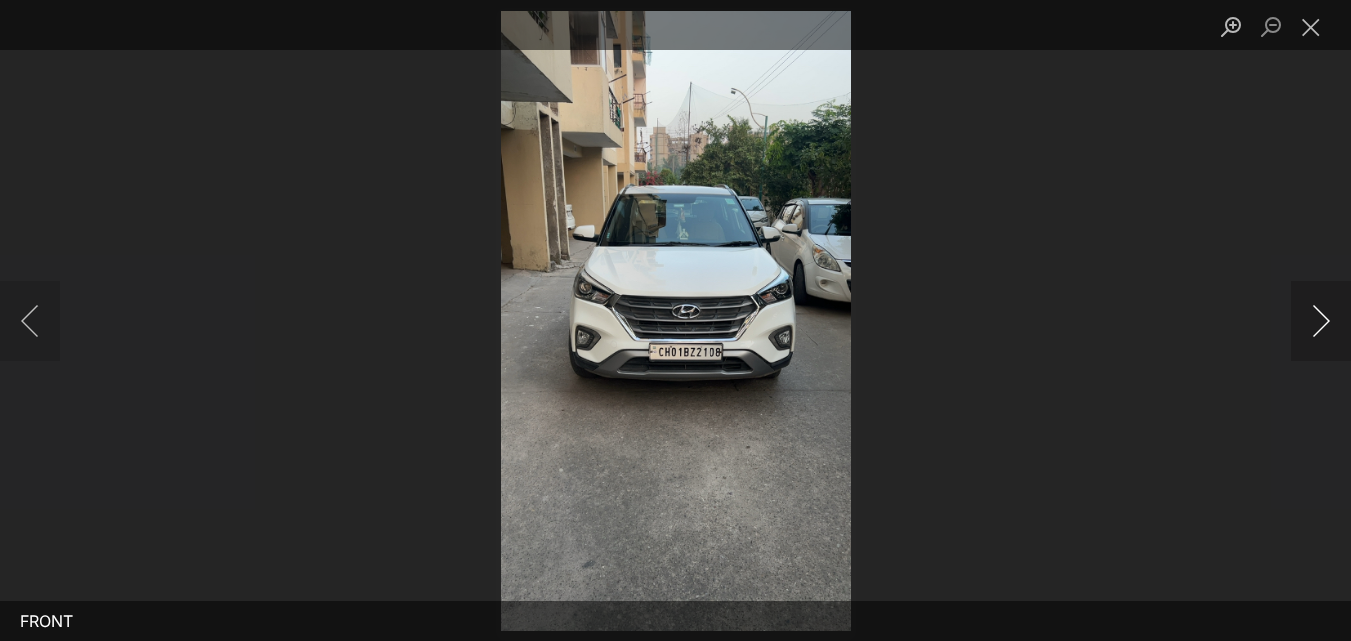 click at bounding box center [1321, 321] 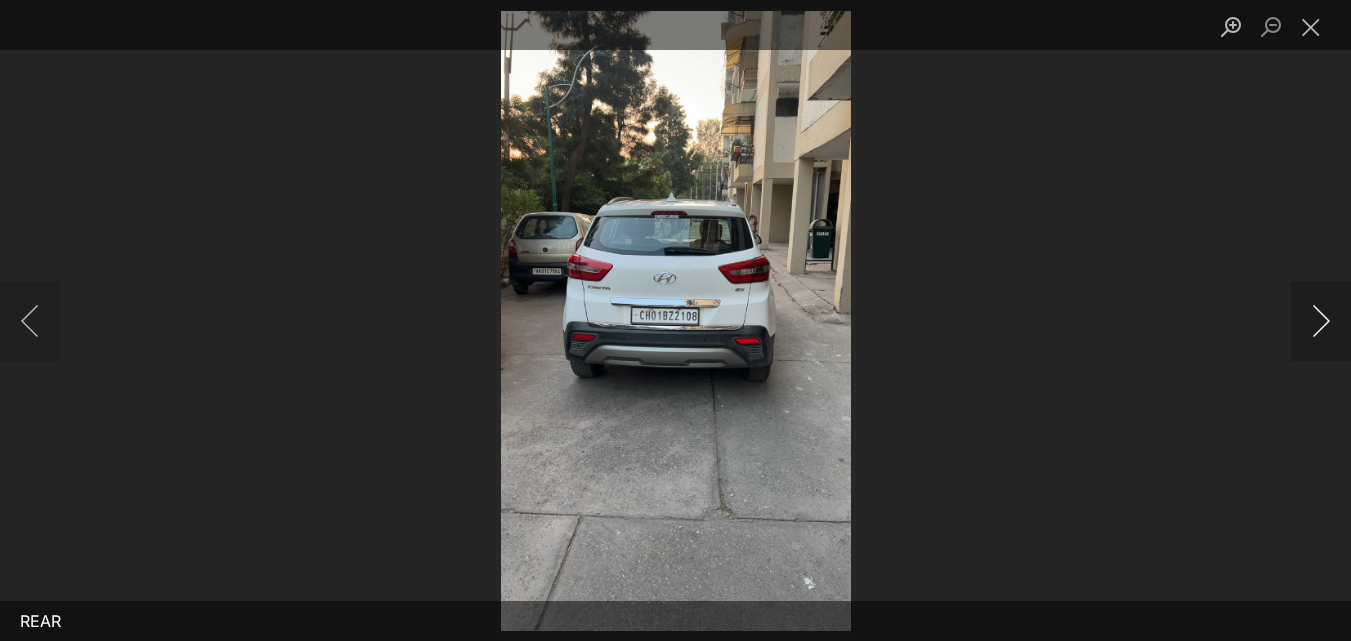 click at bounding box center [1321, 321] 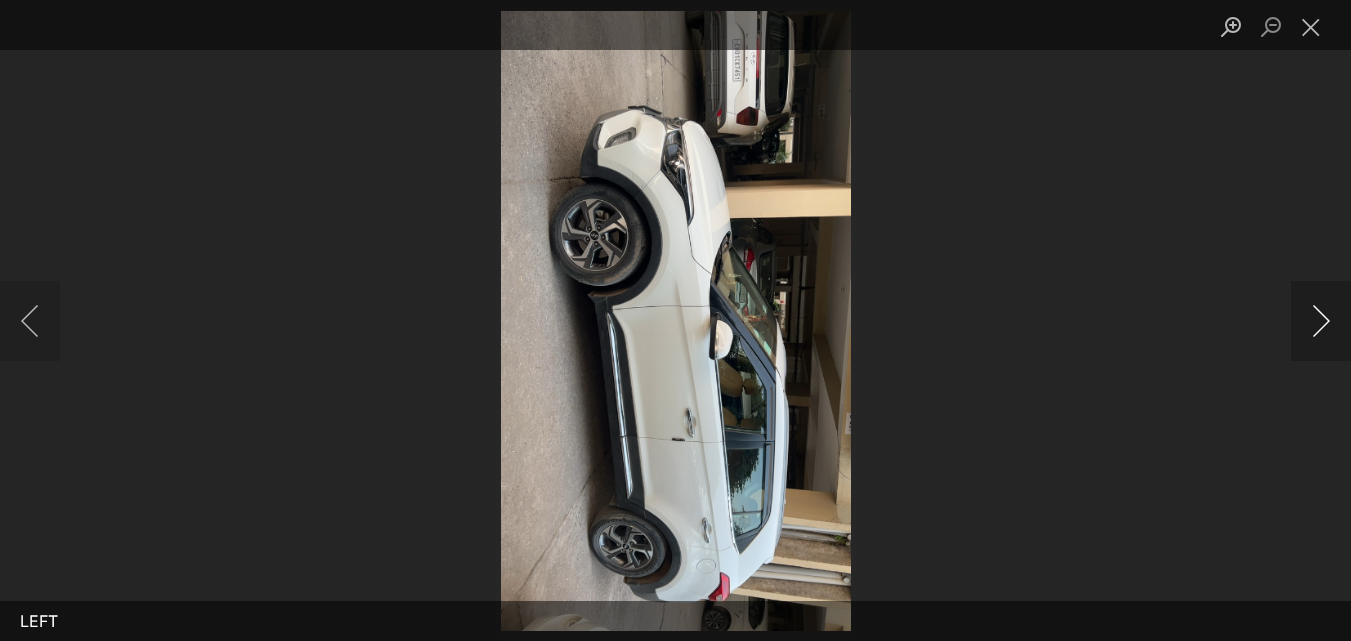 click at bounding box center (1321, 321) 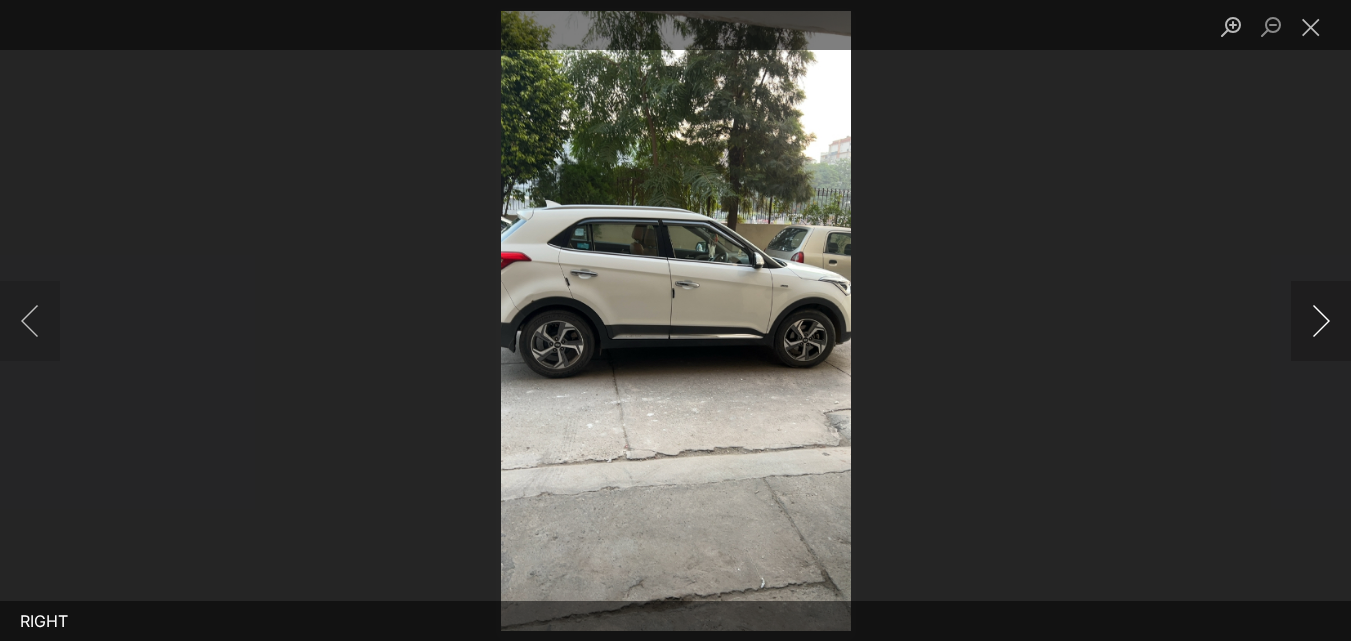 click at bounding box center (1321, 321) 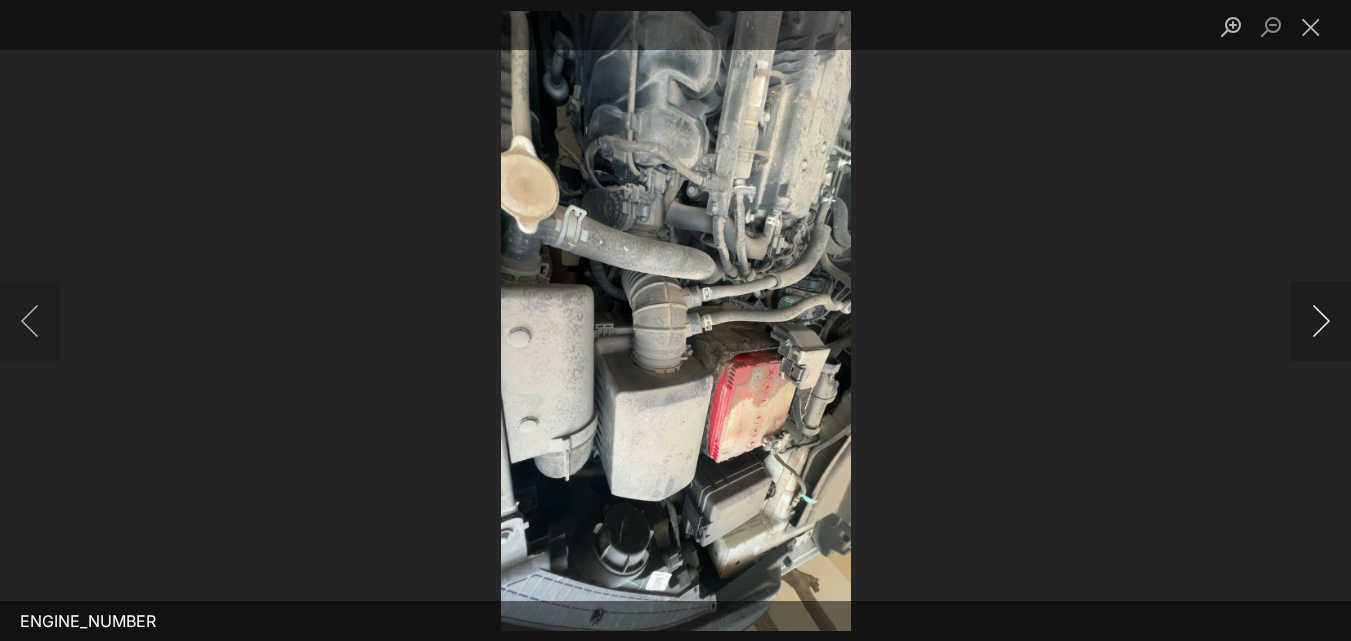 click at bounding box center [1321, 321] 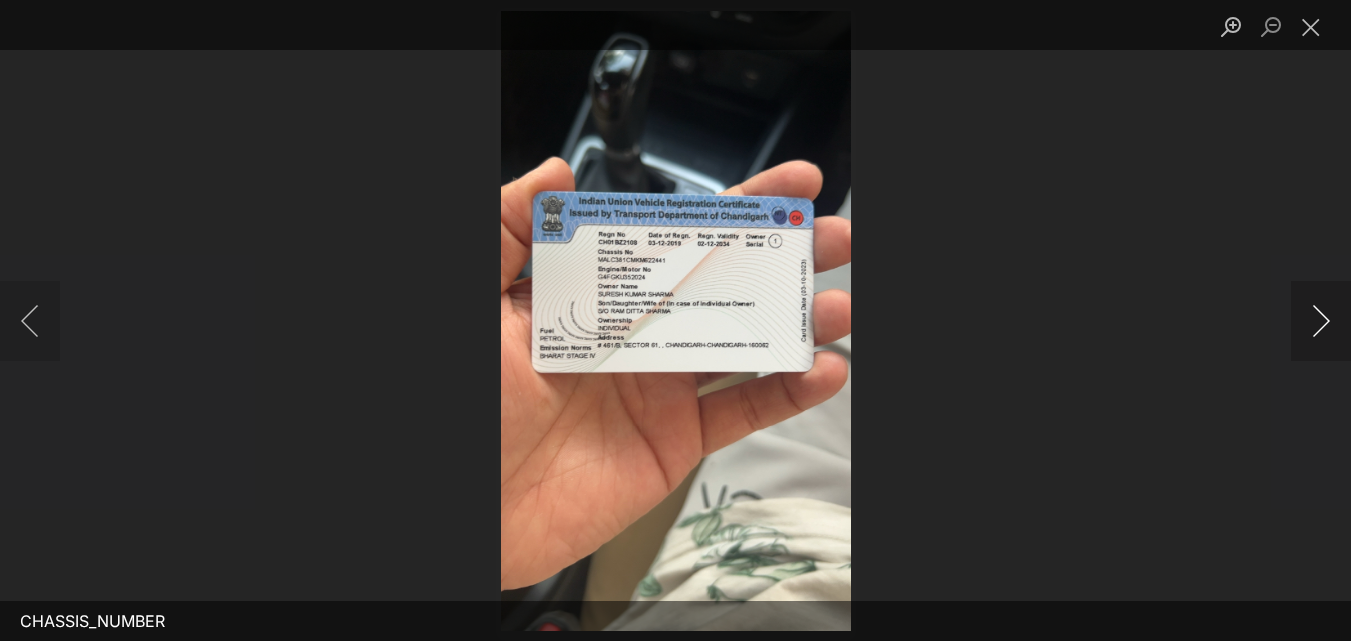 click at bounding box center (1321, 321) 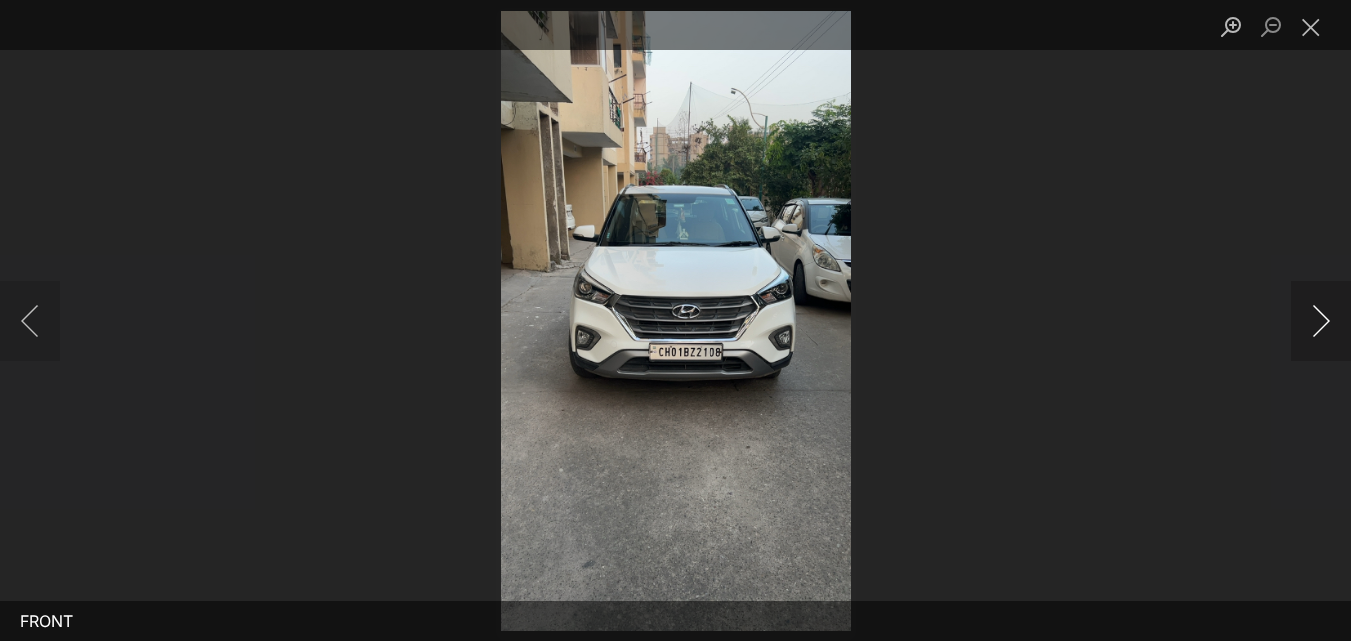 click at bounding box center (1321, 321) 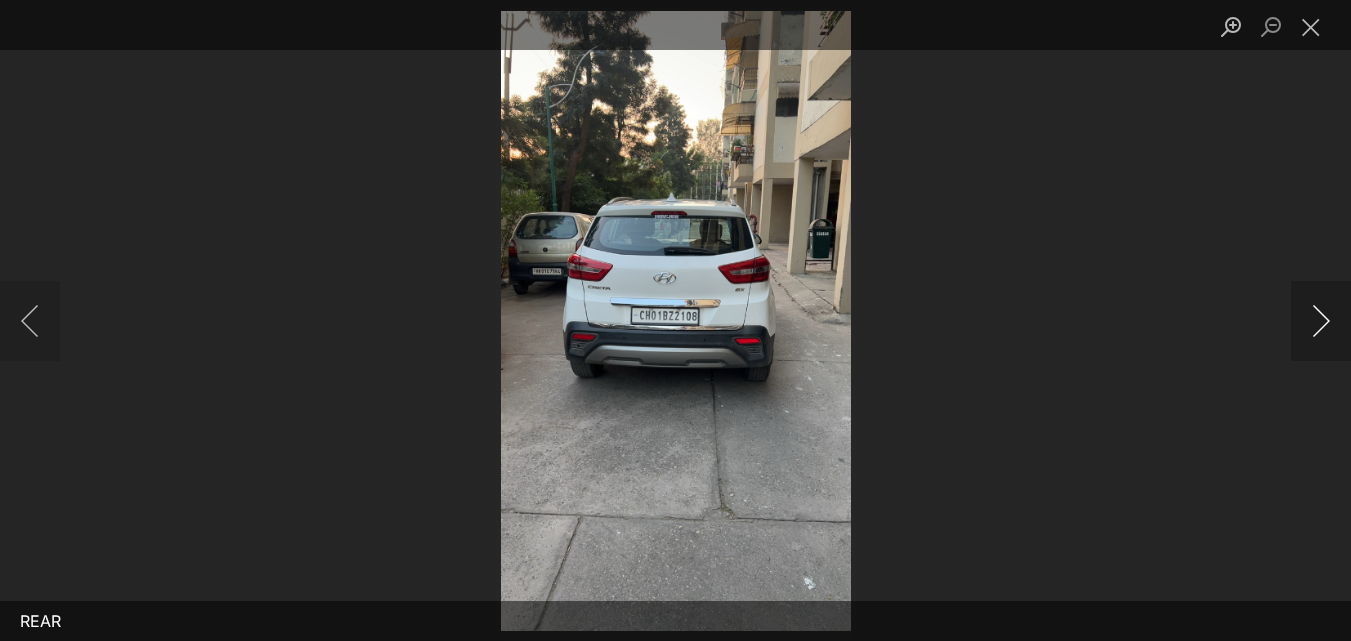 click at bounding box center [1321, 321] 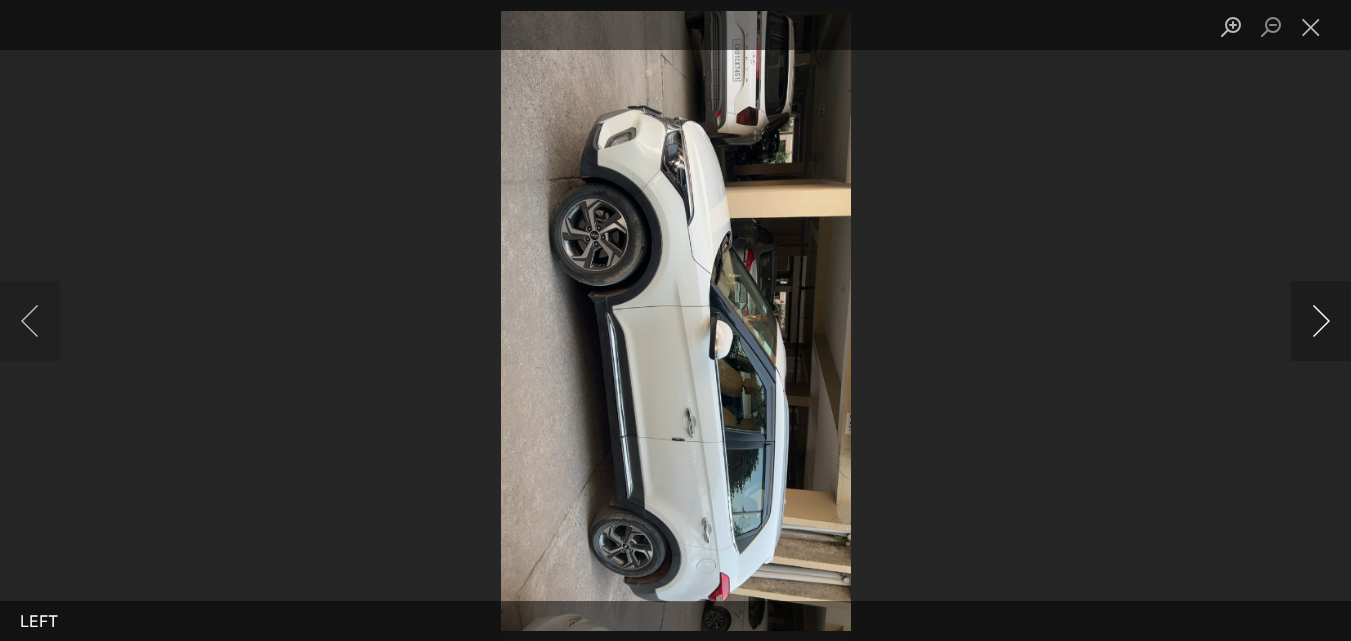 click at bounding box center [1321, 321] 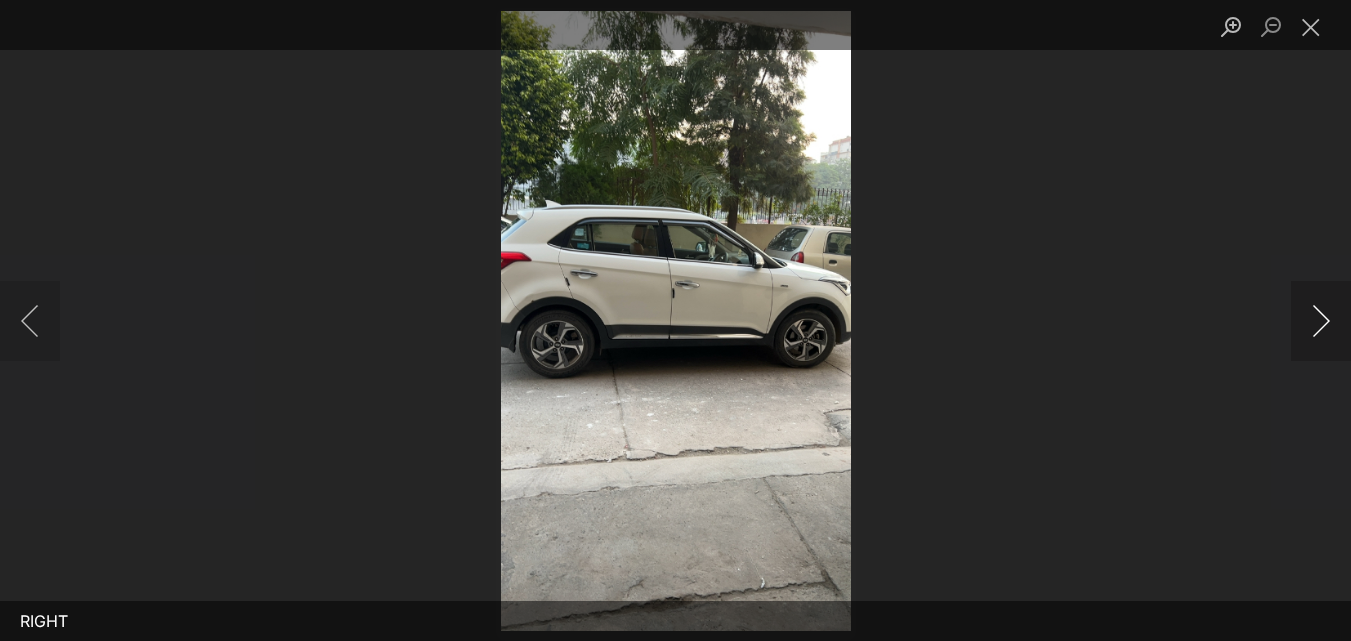 click at bounding box center (1321, 321) 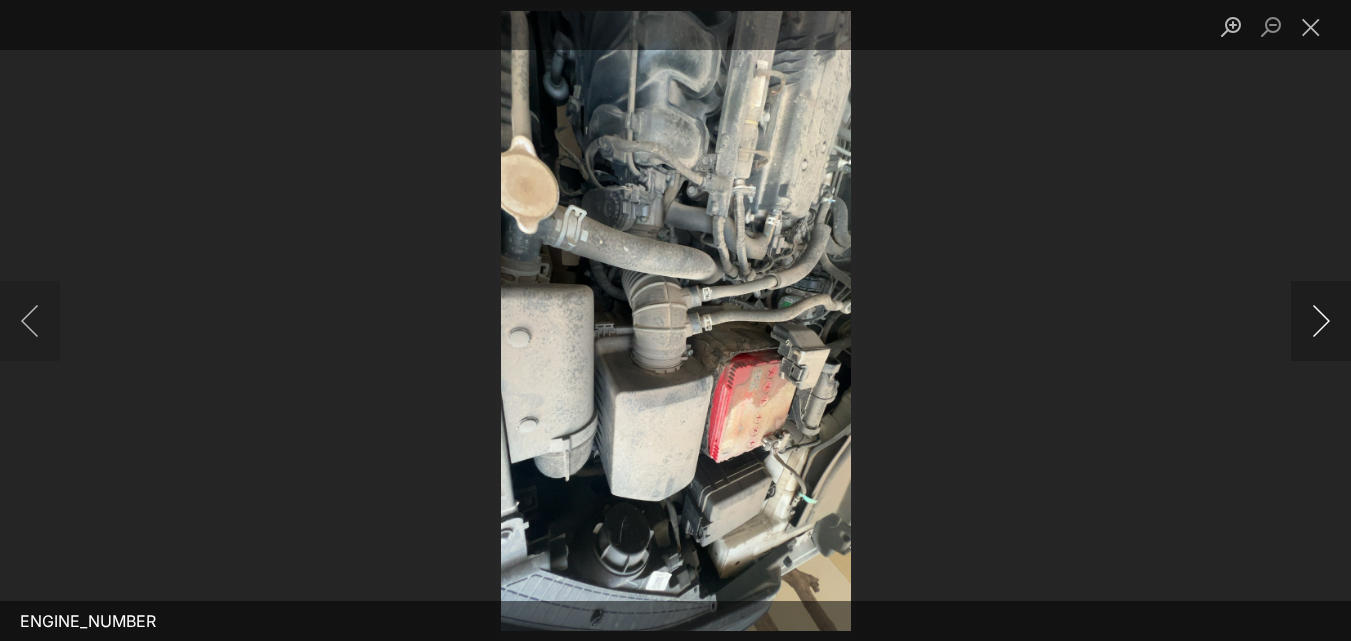 click at bounding box center [1321, 321] 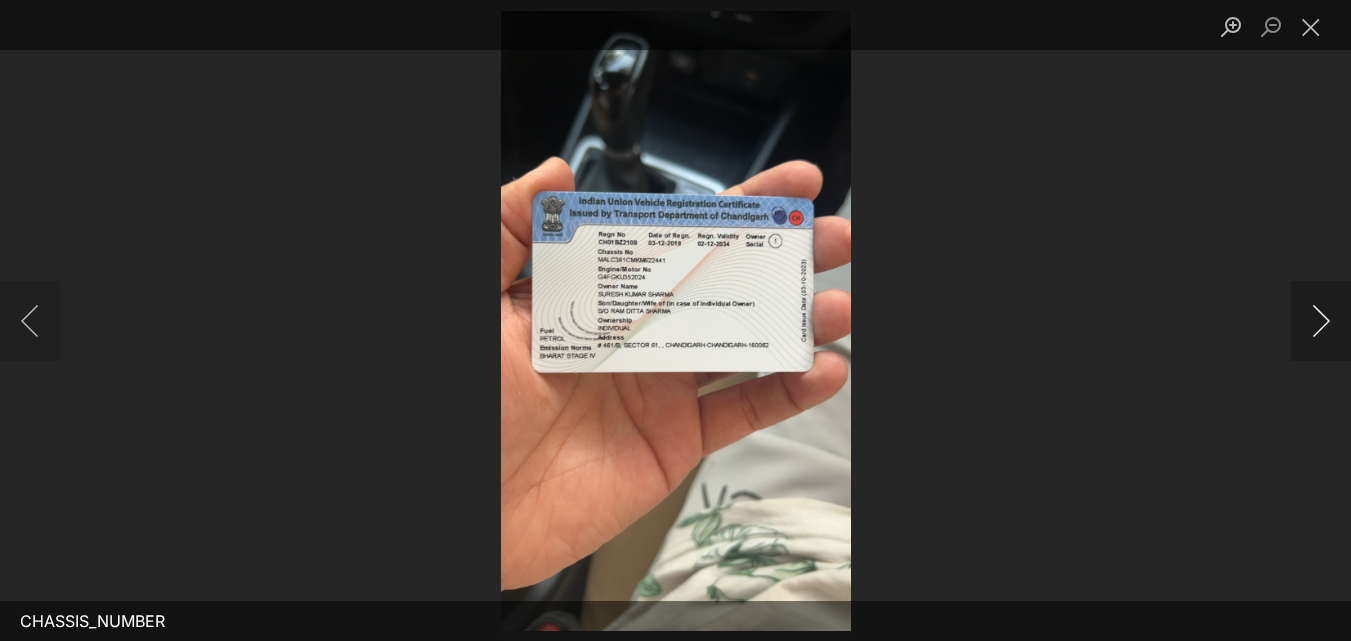 click at bounding box center [1321, 321] 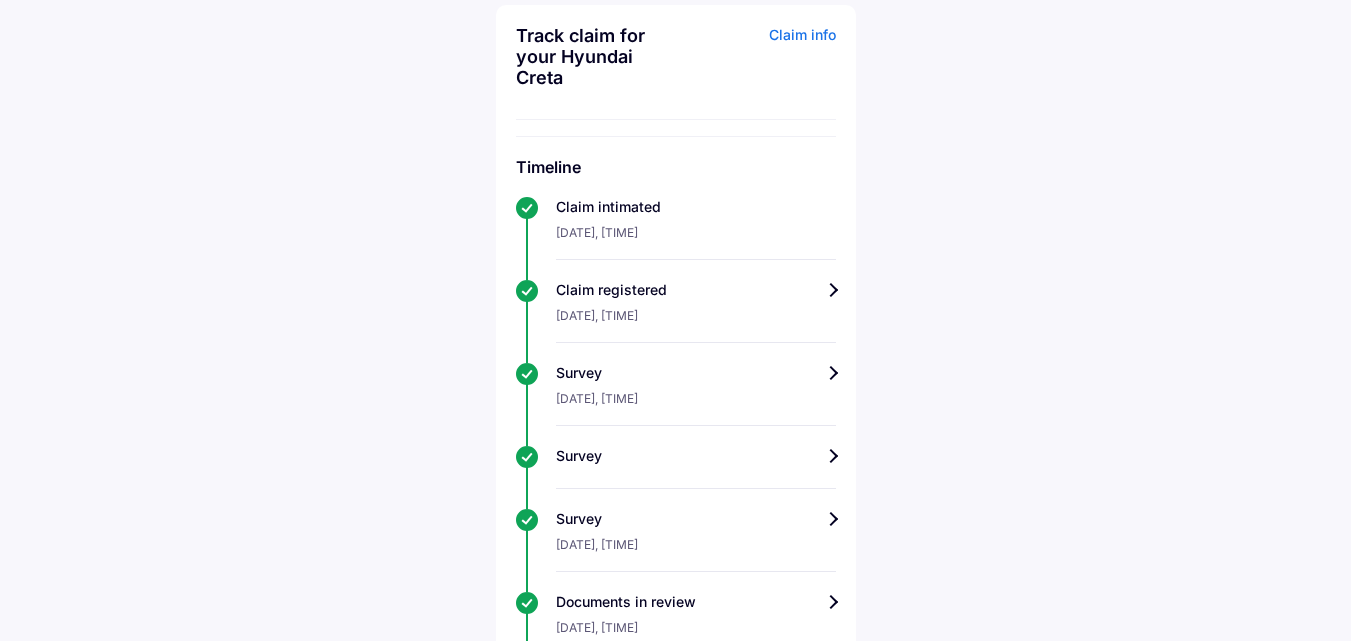 scroll, scrollTop: 0, scrollLeft: 0, axis: both 